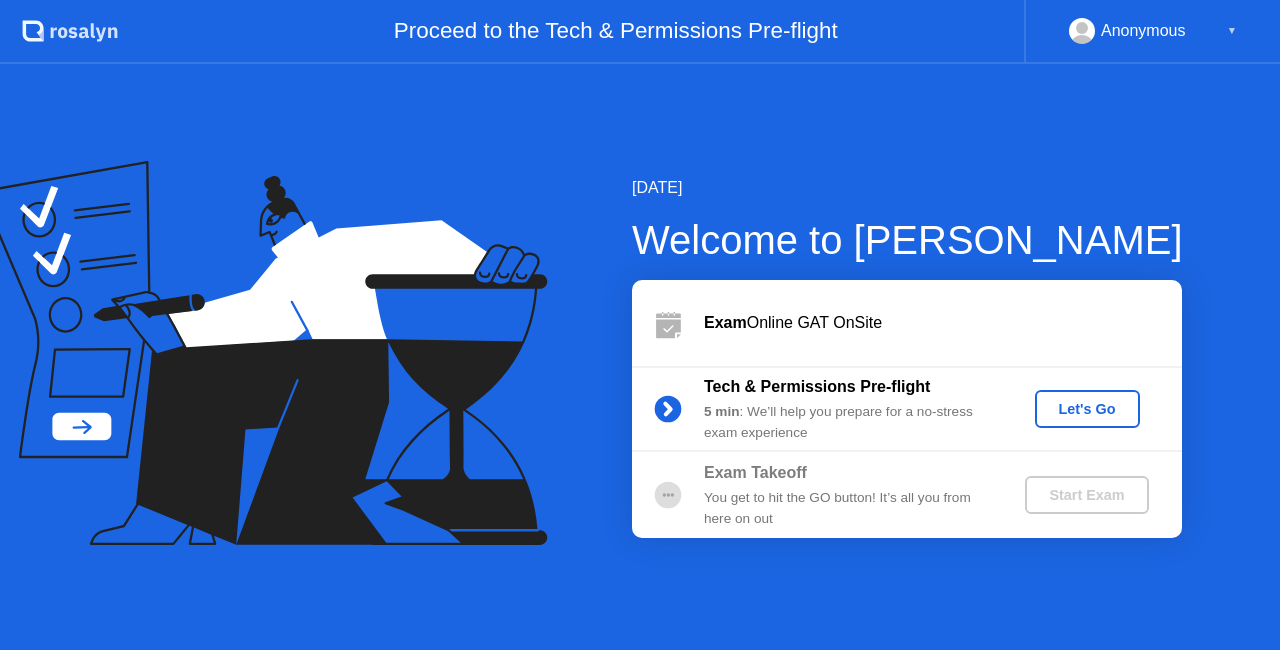 click on "Let's Go" 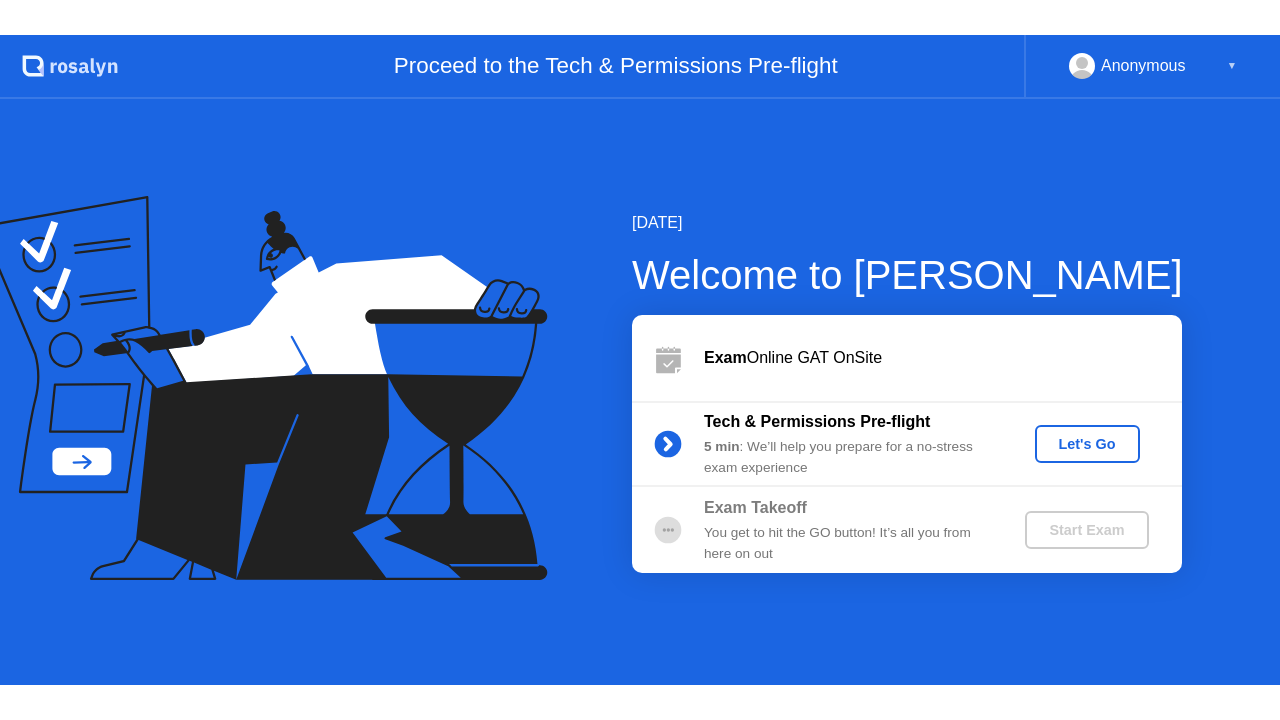 scroll, scrollTop: 0, scrollLeft: 0, axis: both 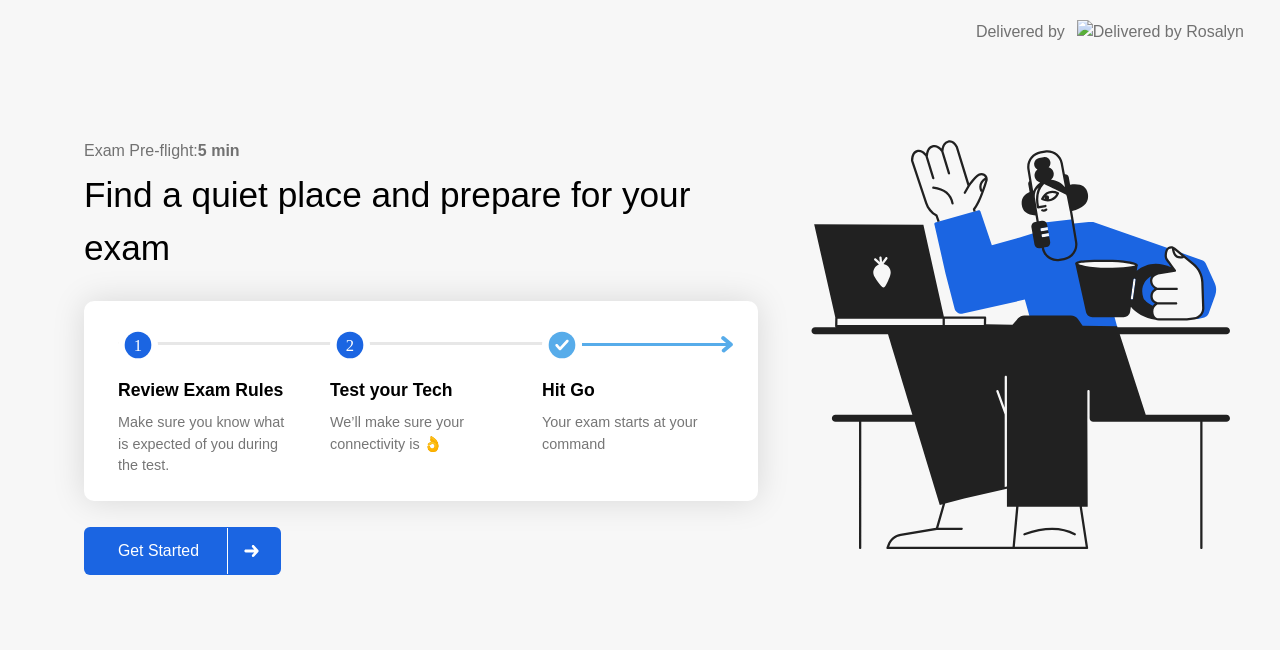 click on "Get Started" 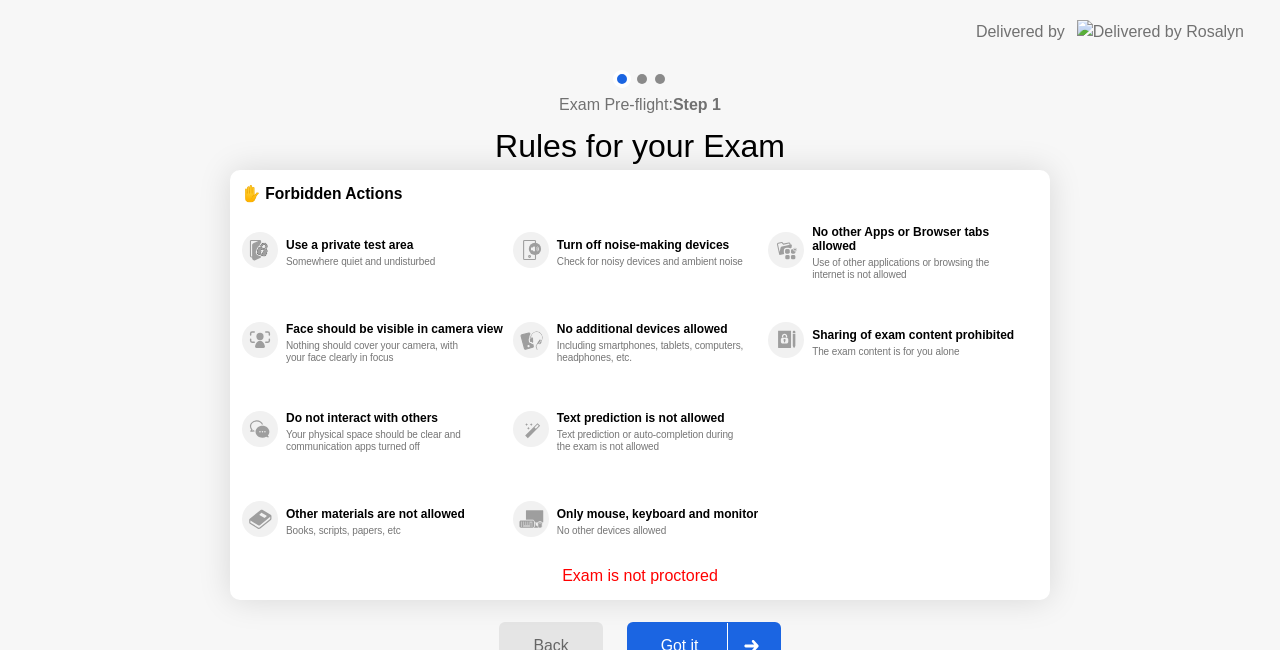 click on "Got it" 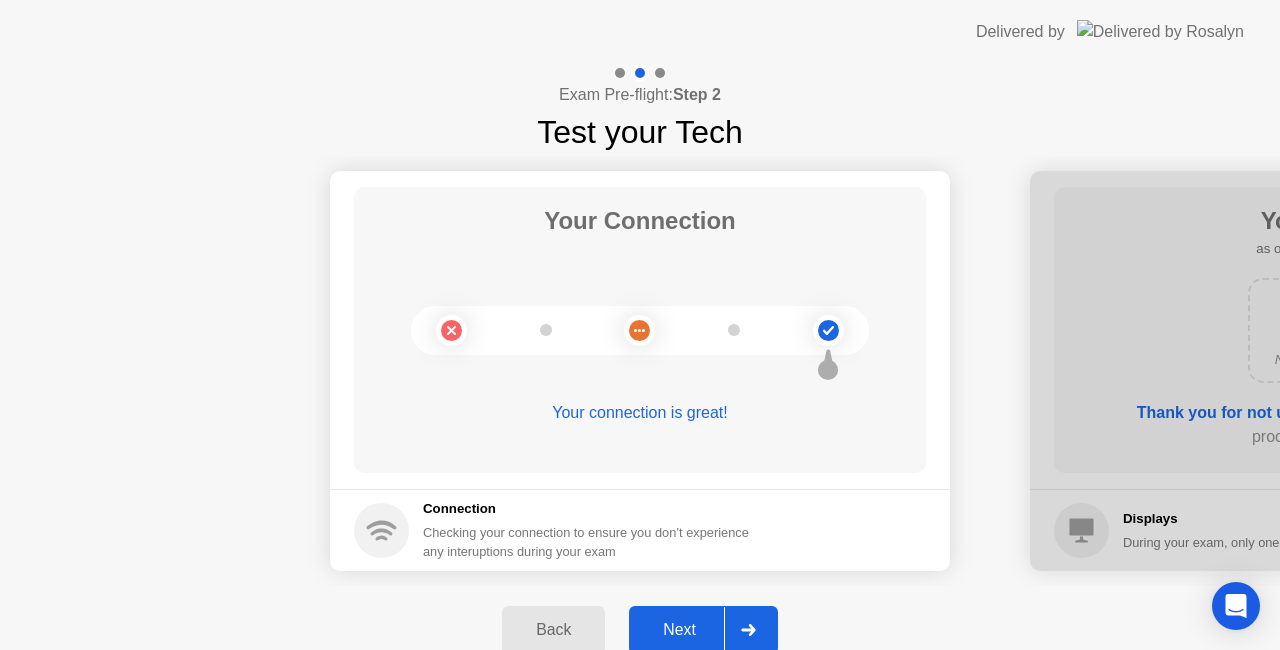 click on "Next" 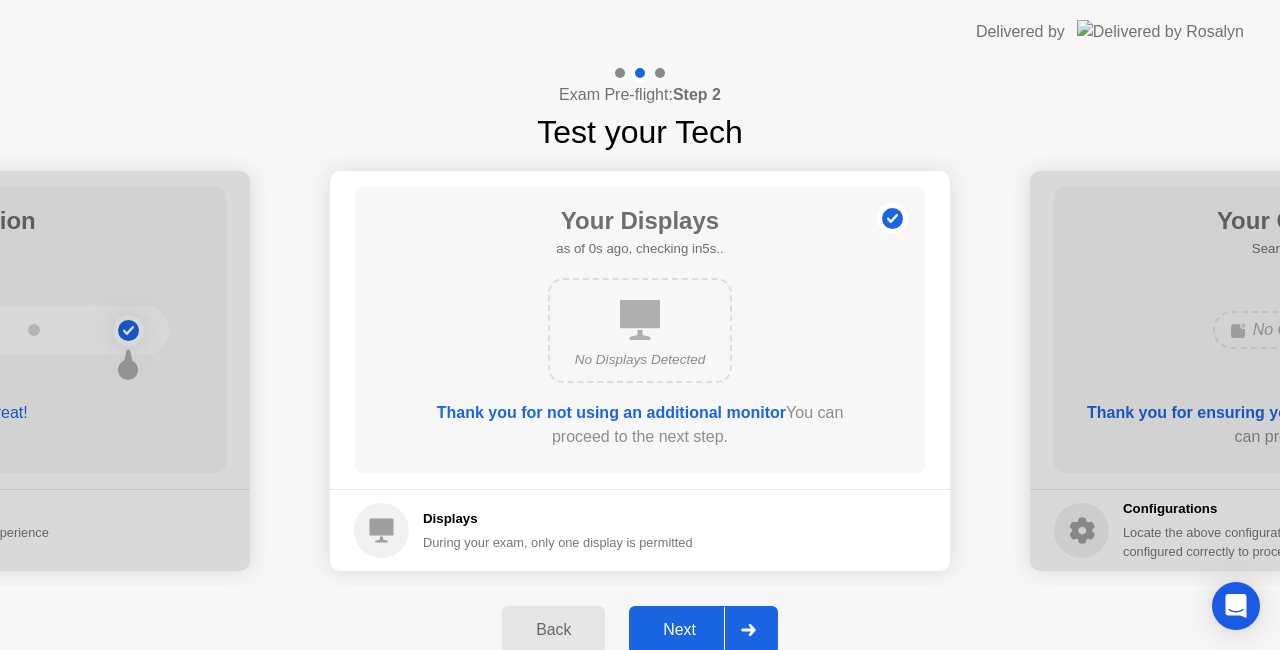 click on "Next" 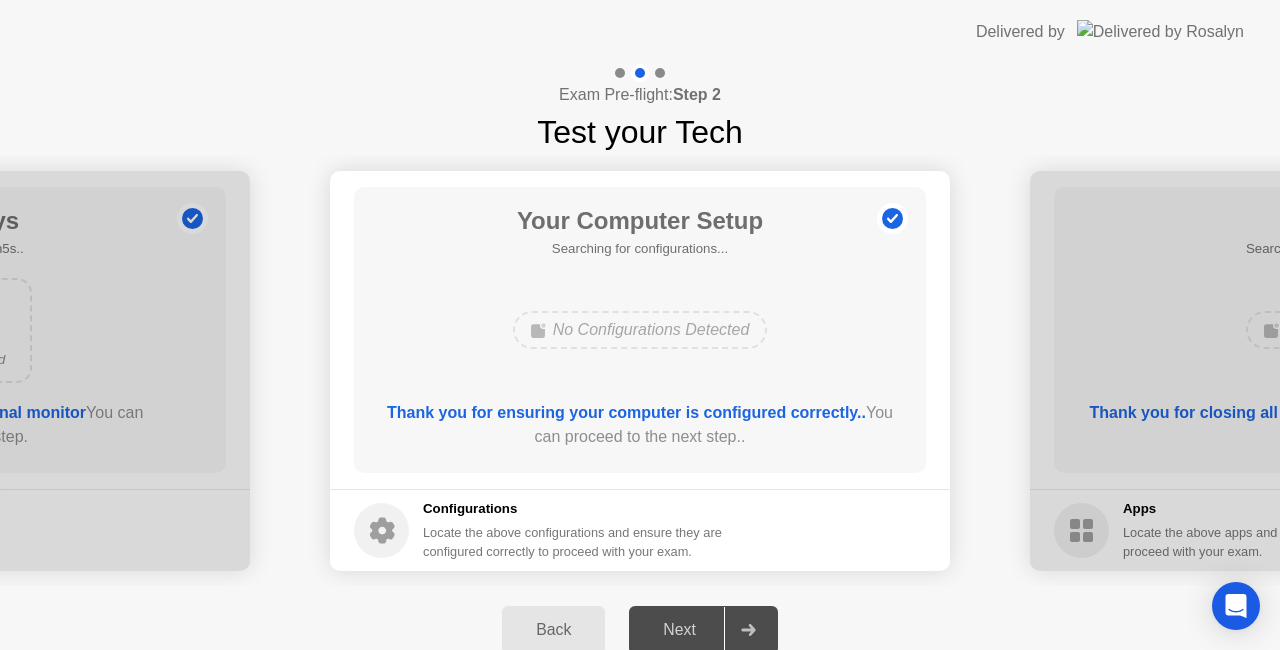 click on "Next" 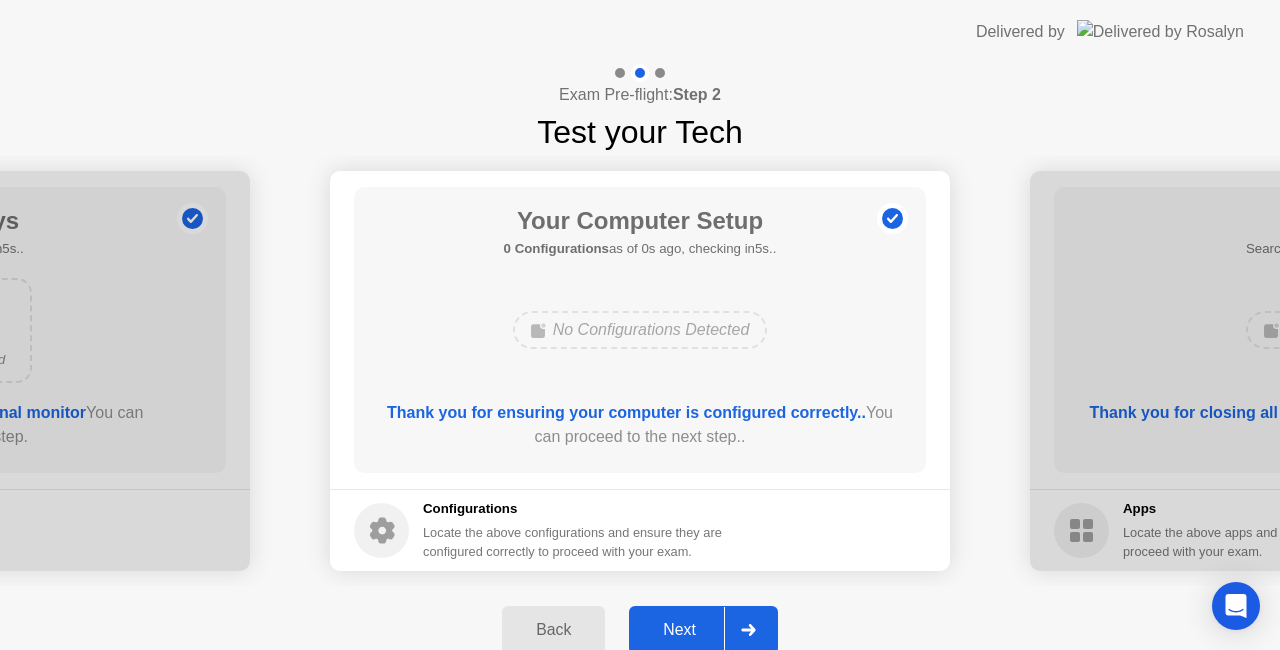 click on "Next" 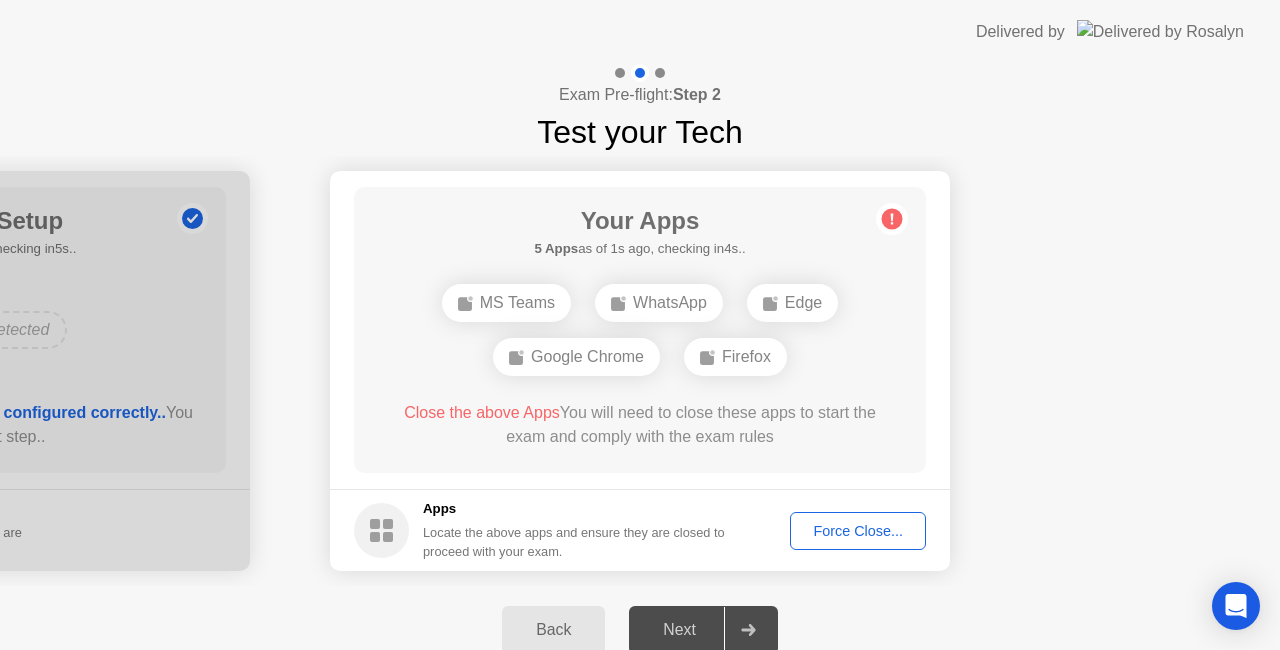 click on "Force Close..." 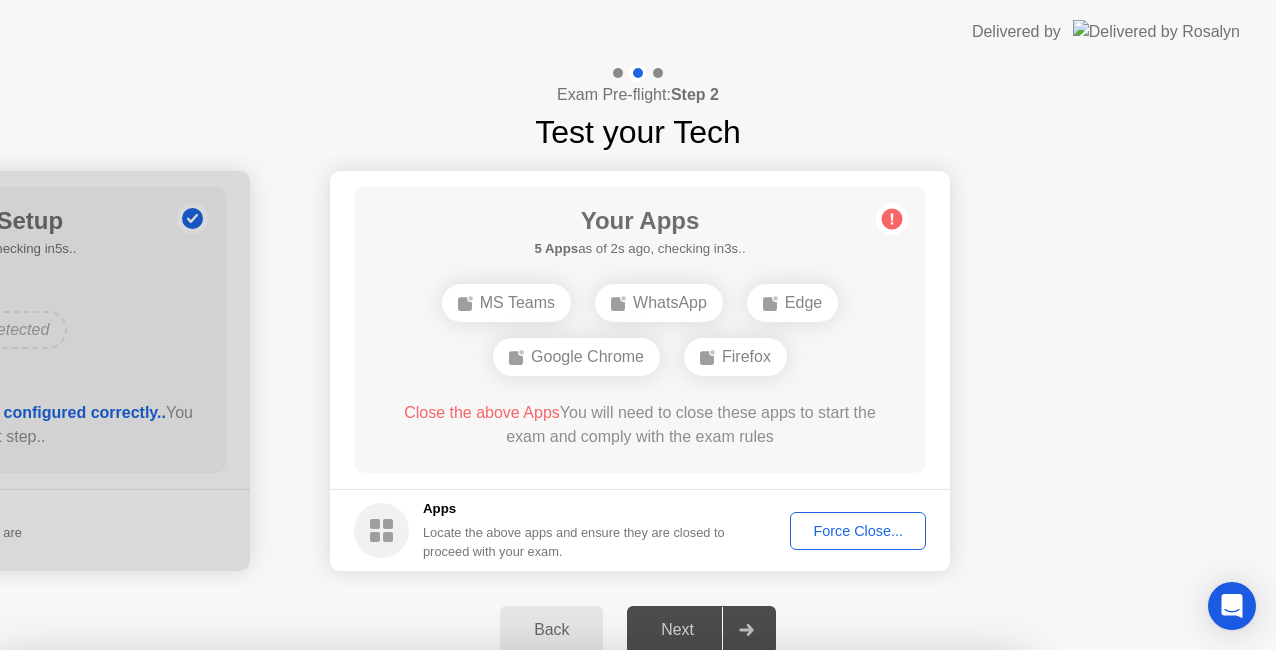 click on "Confirm" at bounding box center (577, 980) 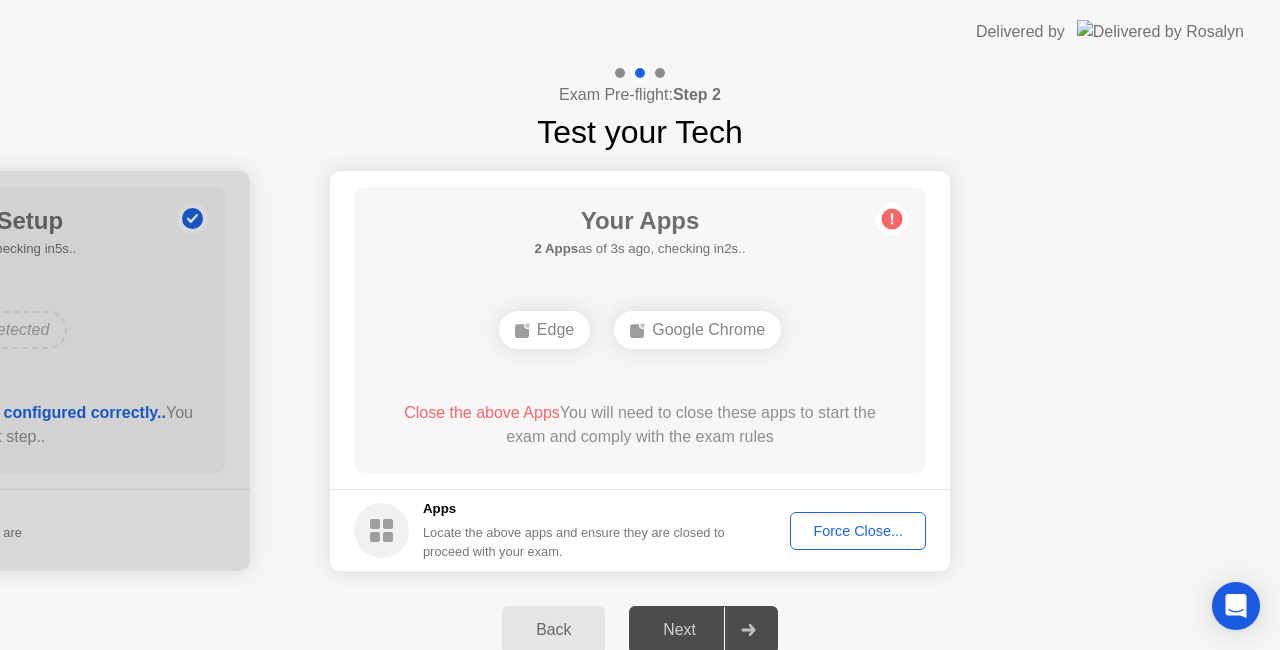 click on "Force Close..." 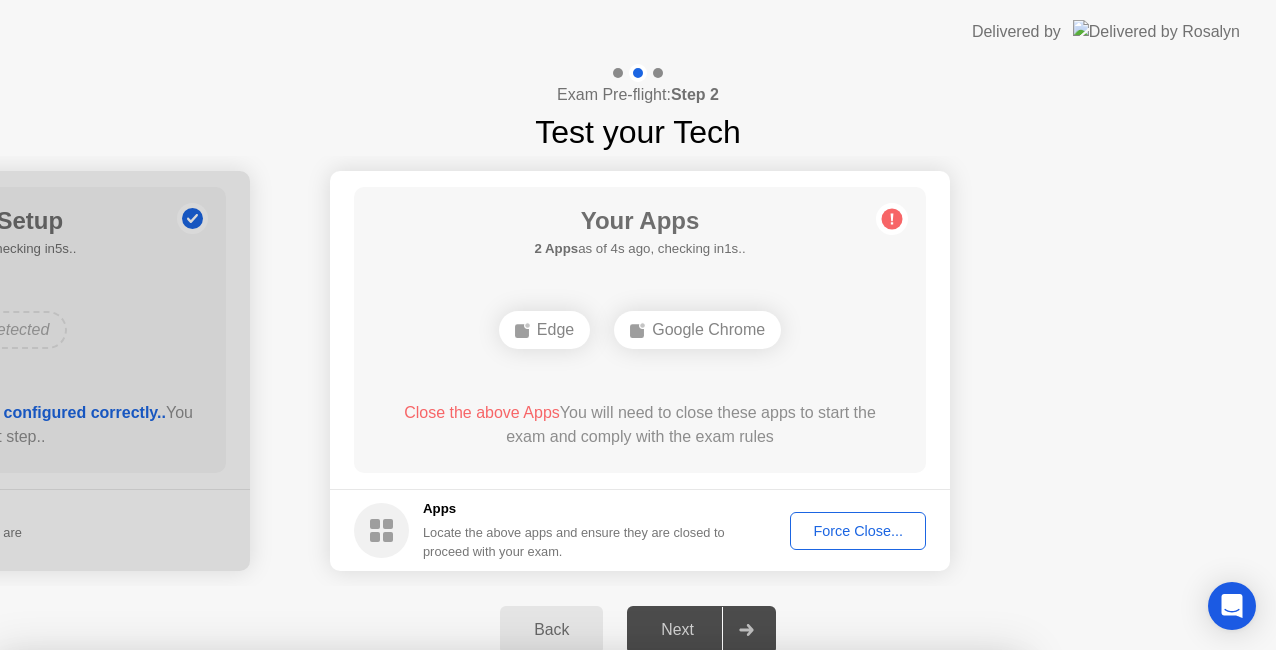 click on "Confirm" at bounding box center [577, 926] 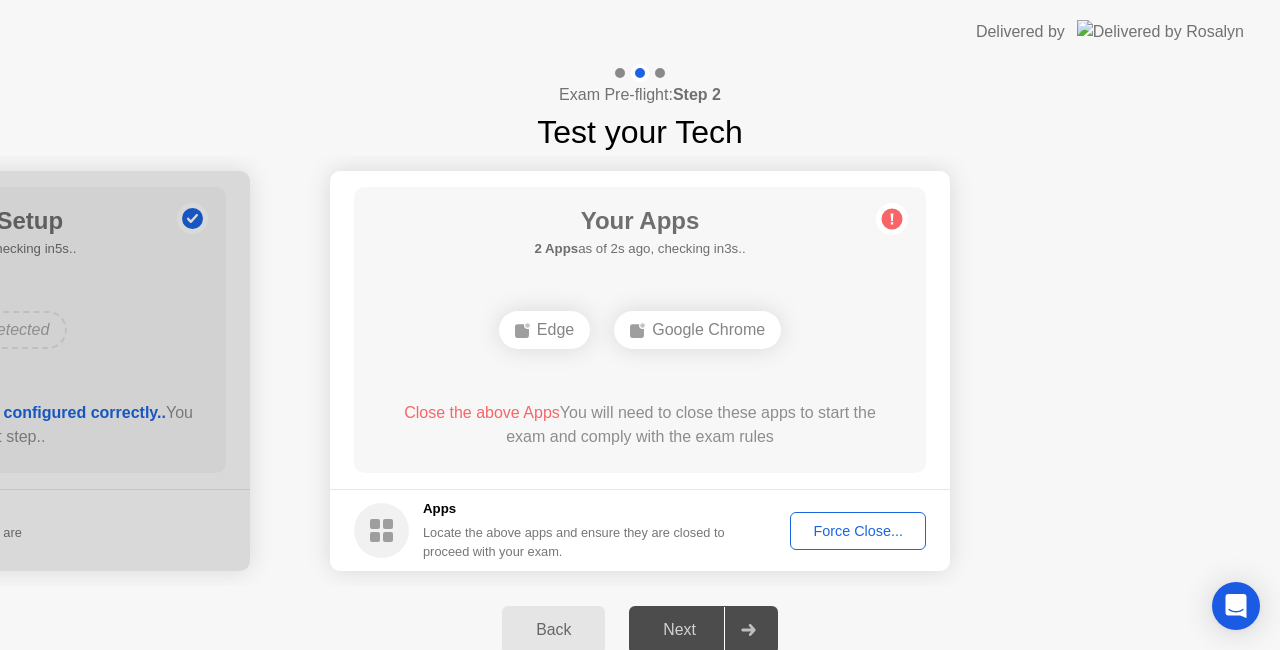click on "Force Close..." 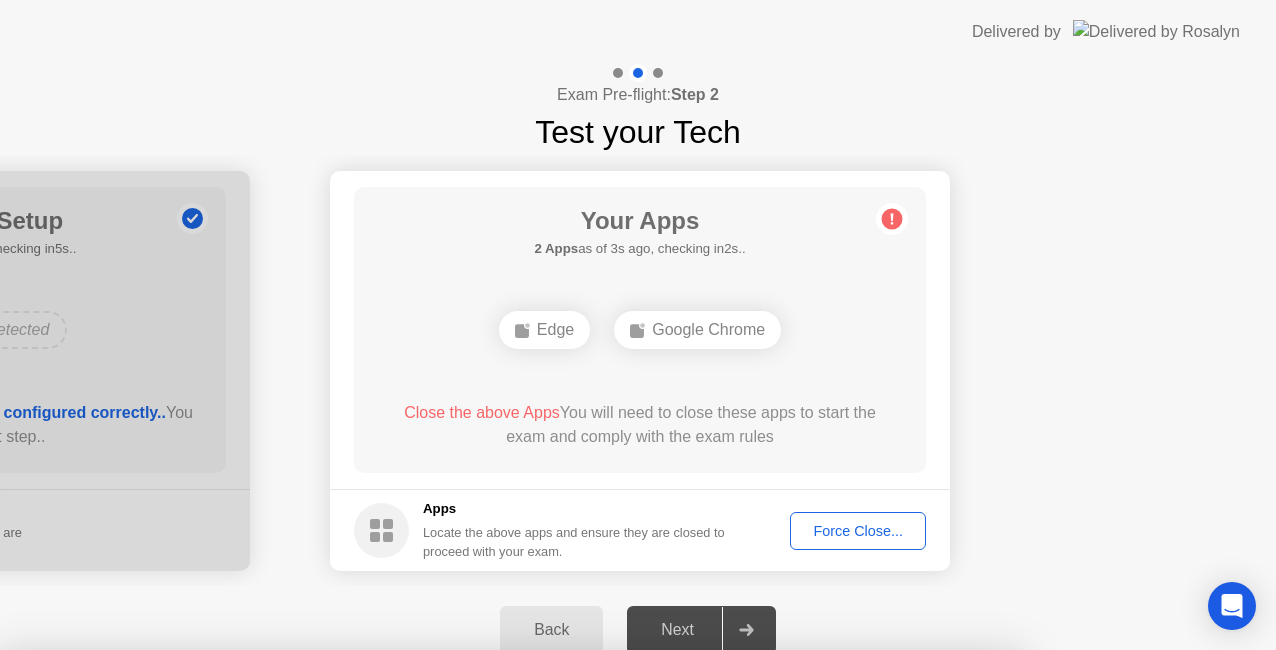 click on "Confirm" at bounding box center [577, 926] 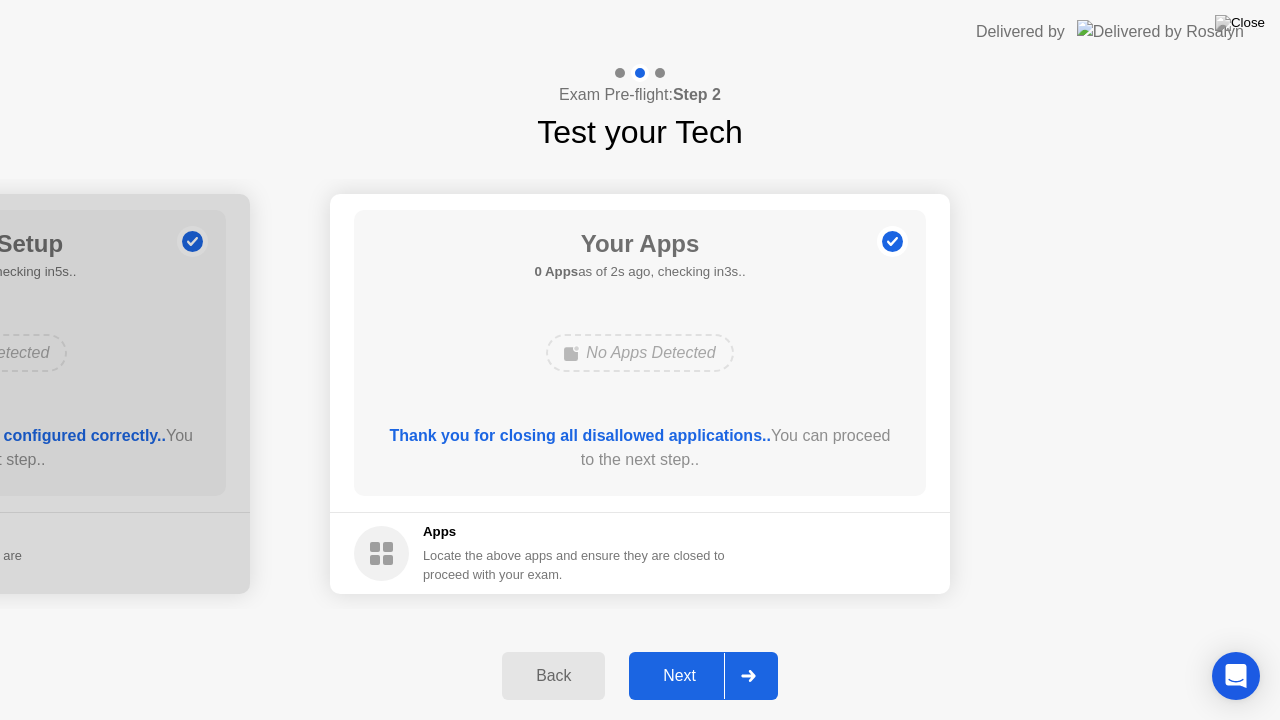 click on "Next" 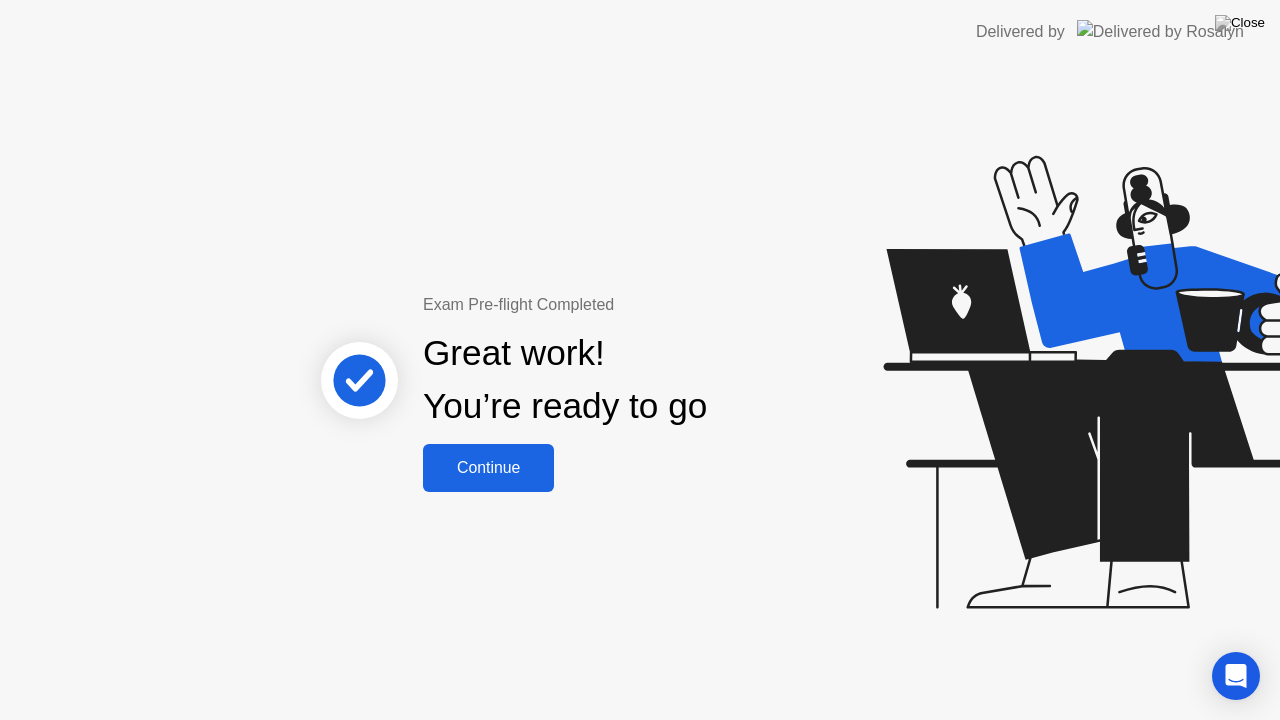 click on "Continue" 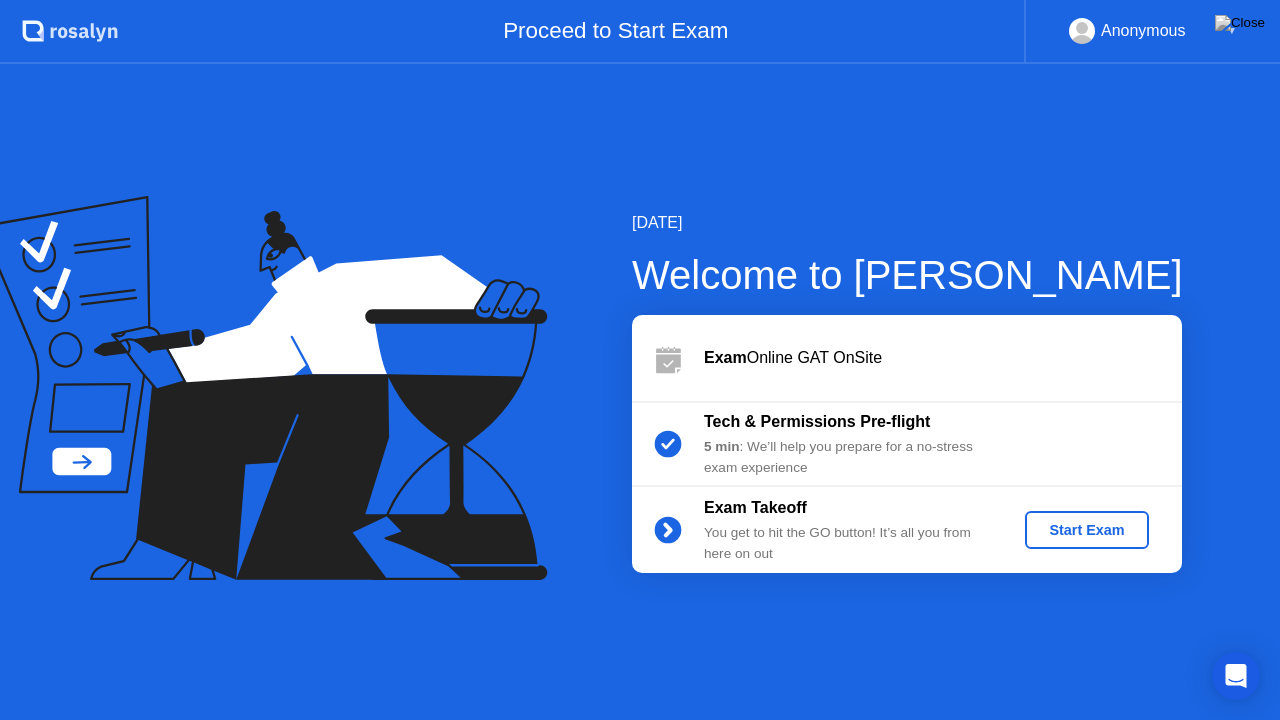click on "Start Exam" 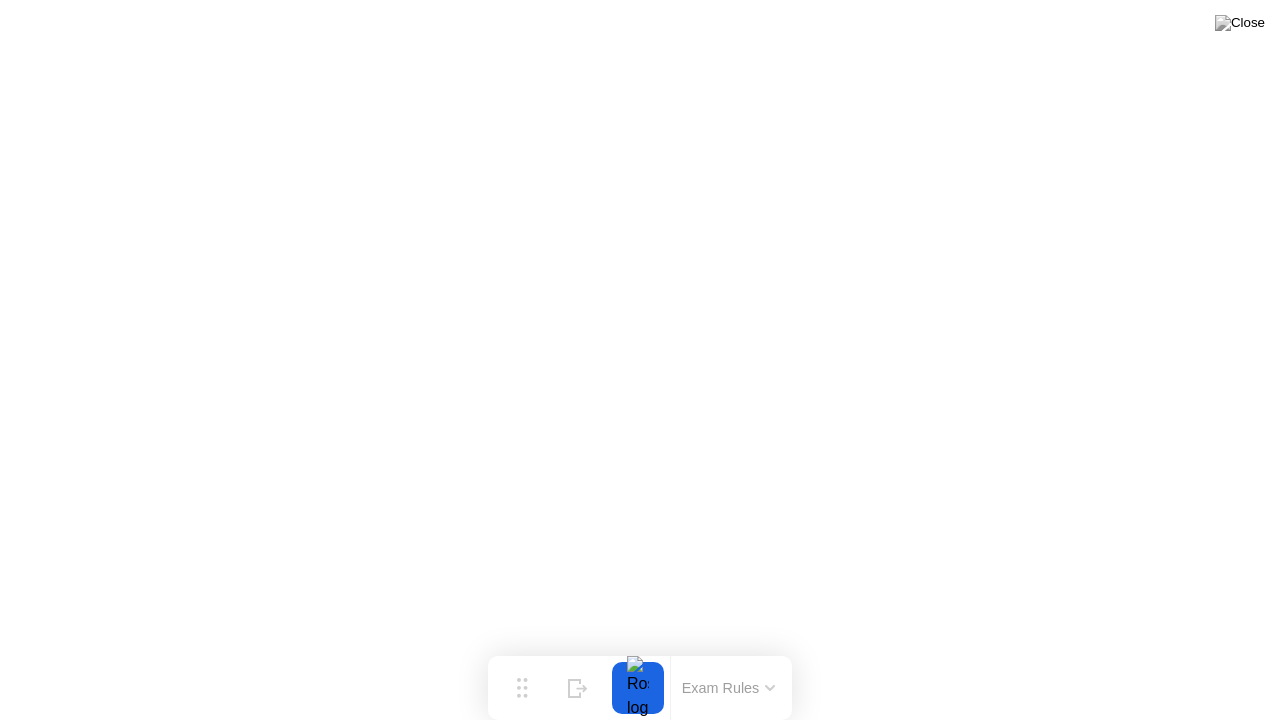 click on "Exam Rules" 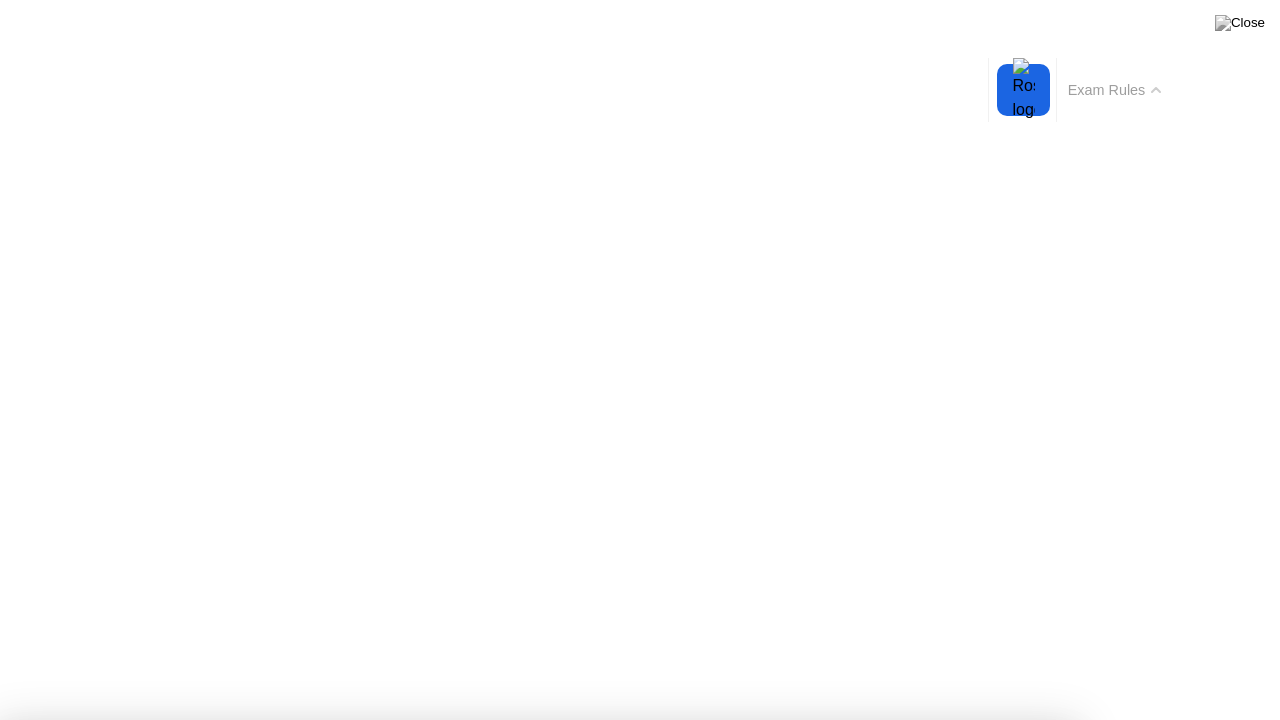 click on "Got it!" at bounding box center (537, 1289) 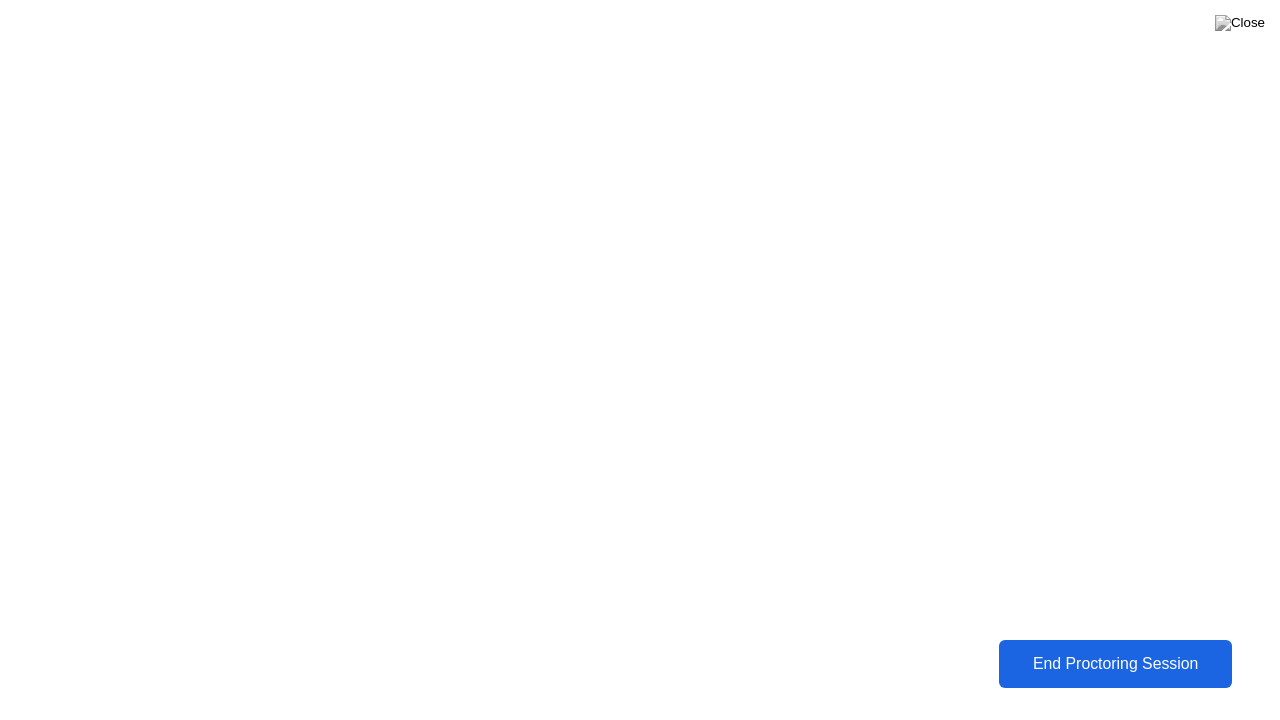 click on "End Proctoring Session" 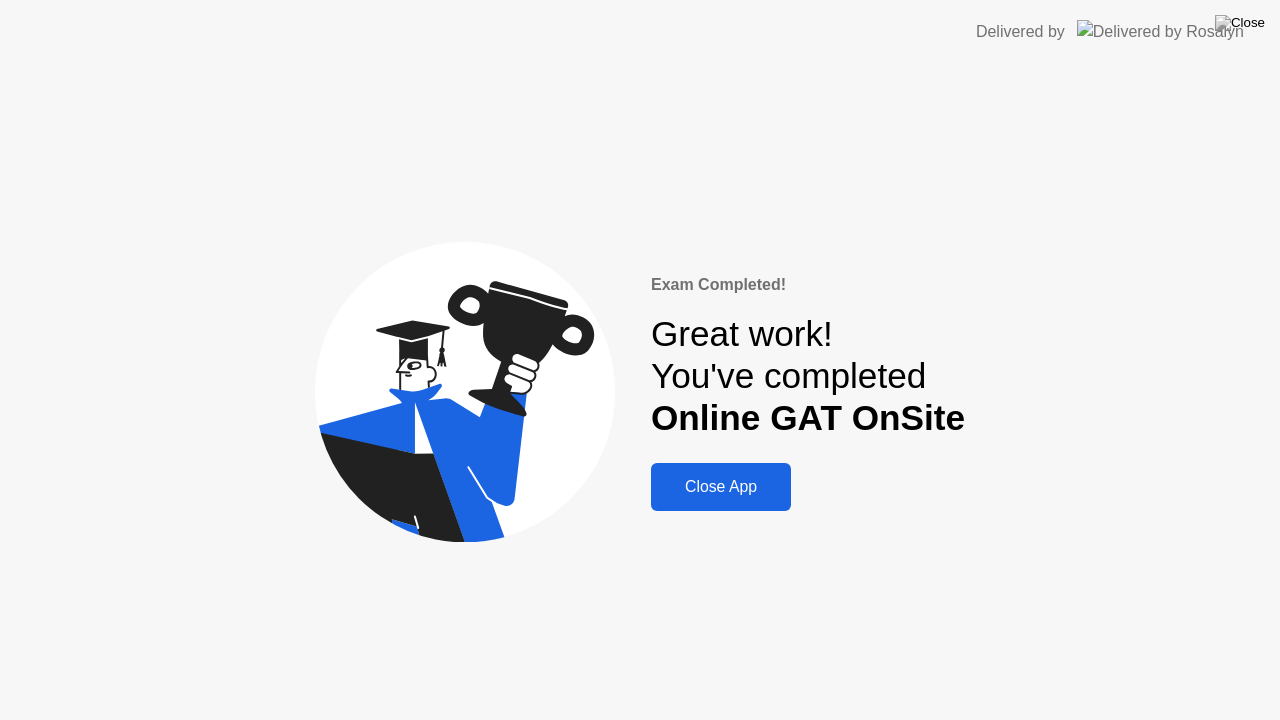 click on "Close App" 